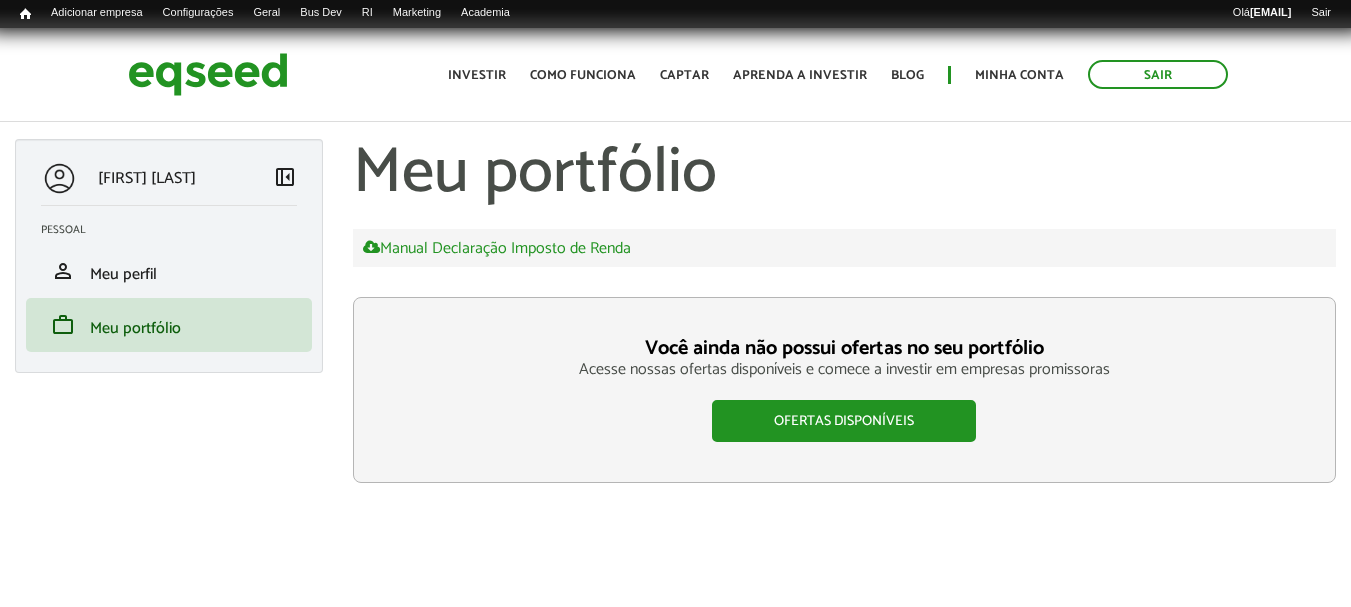 scroll, scrollTop: 0, scrollLeft: 0, axis: both 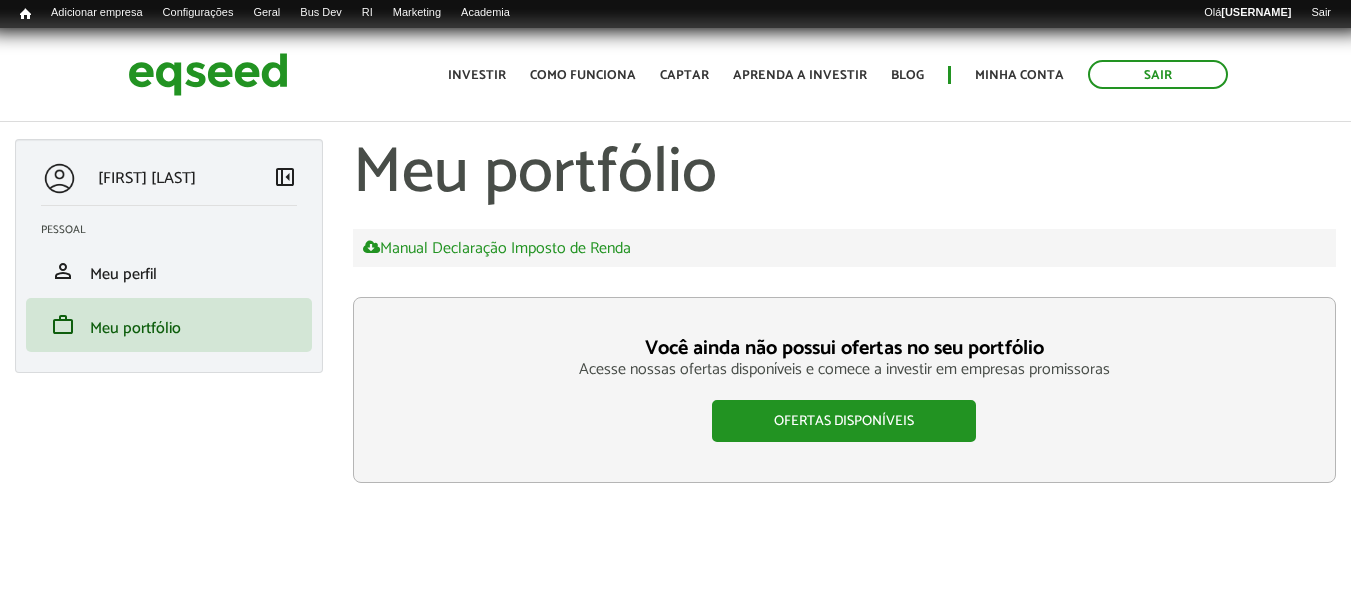 click on "Ana Viana
left_panel_close
Pessoal
person Meu perfil
finance_mode Minha simulação
work Meu portfólio
Meu portfólio
Manual Declaração Imposto de Renda Você ainda não possui ofertas no seu portfólio Acesse nossas ofertas disponíveis e comece a investir em empresas promissoras
Ofertas disponíveis
Voltar" at bounding box center [675, 311] 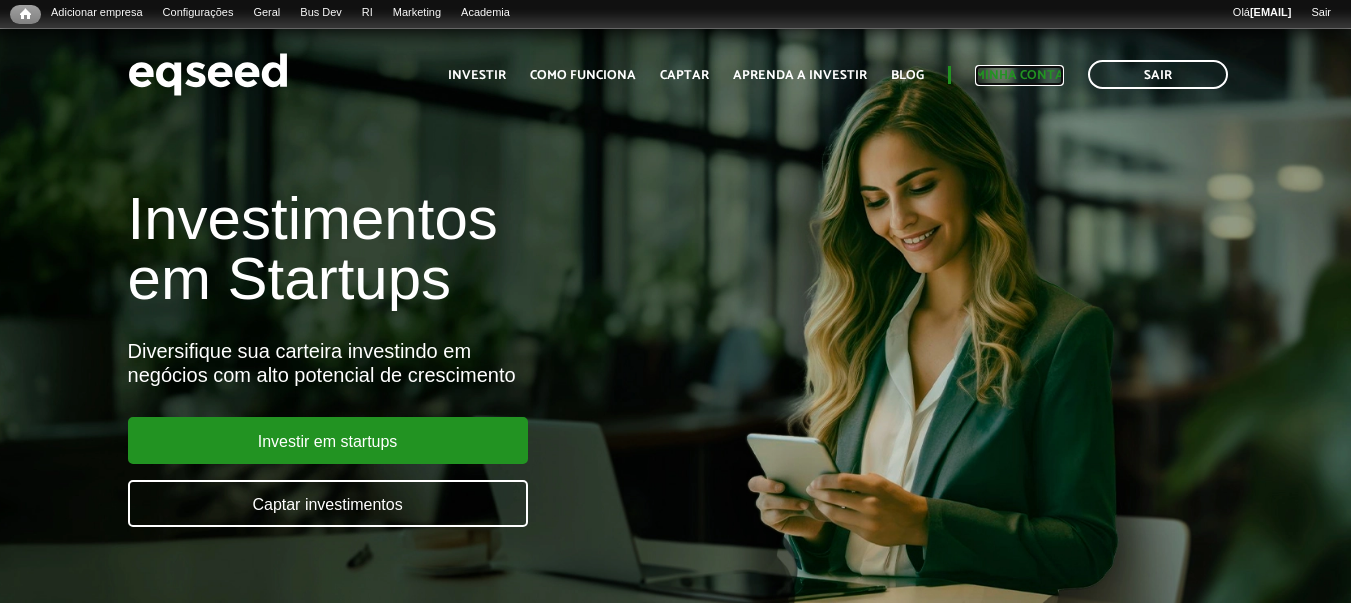 scroll, scrollTop: 0, scrollLeft: 0, axis: both 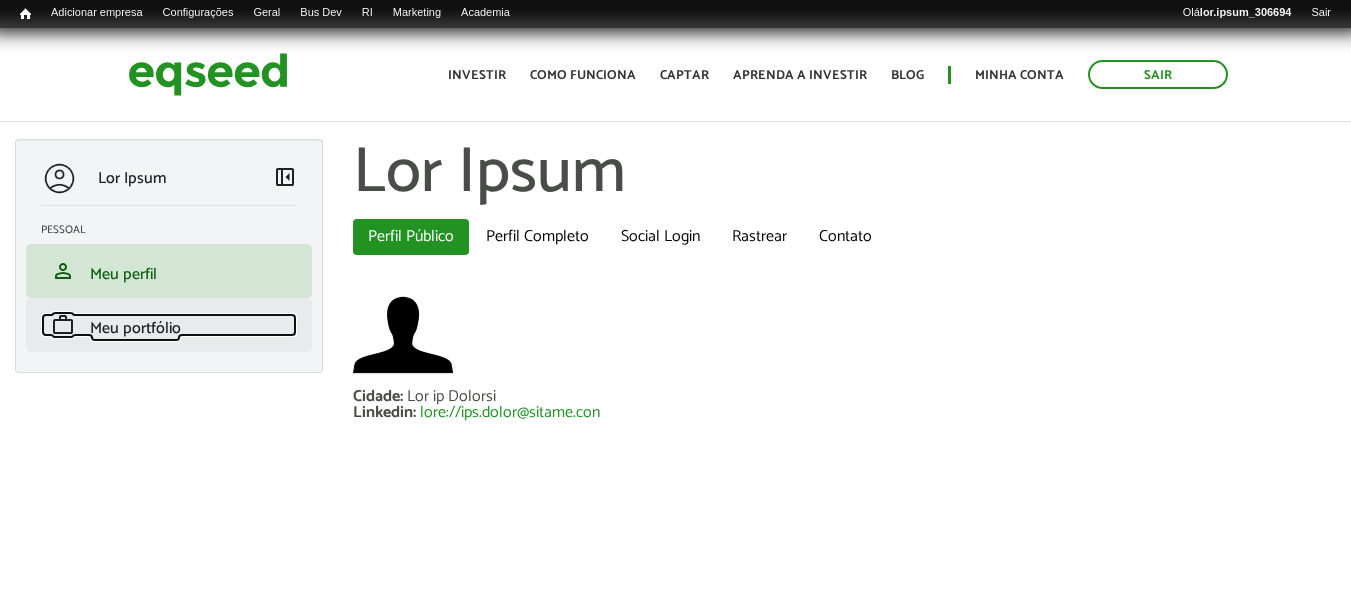 click on "Meu portfólio" at bounding box center (135, 328) 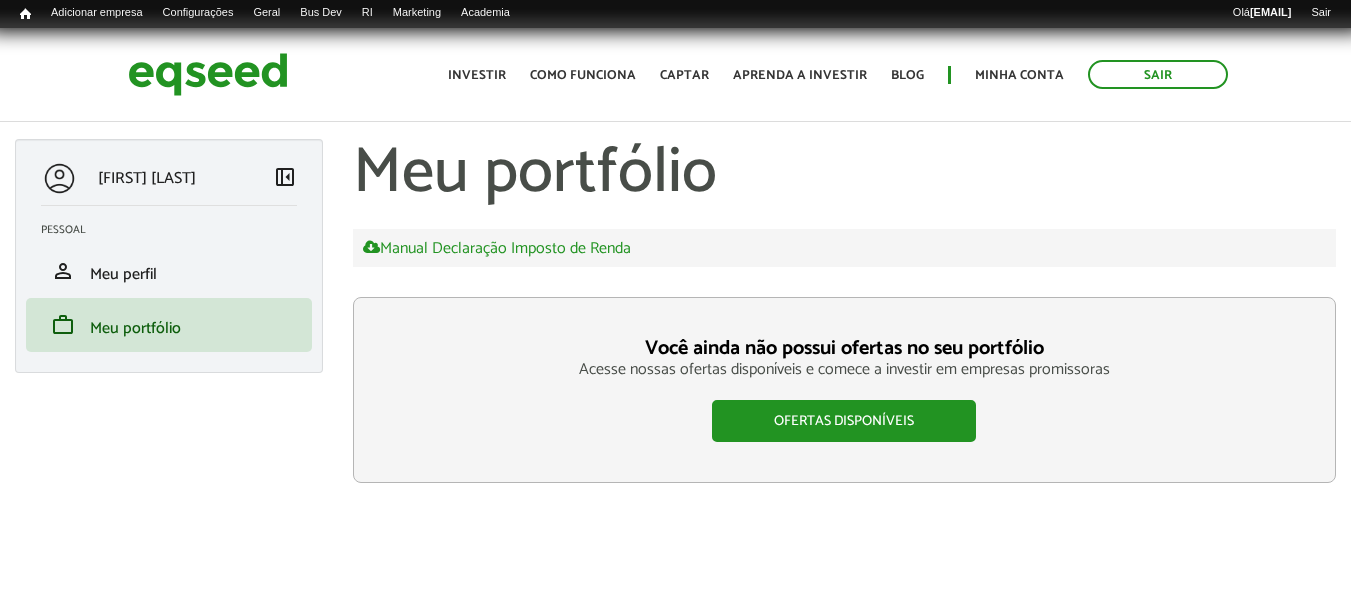 scroll, scrollTop: 0, scrollLeft: 0, axis: both 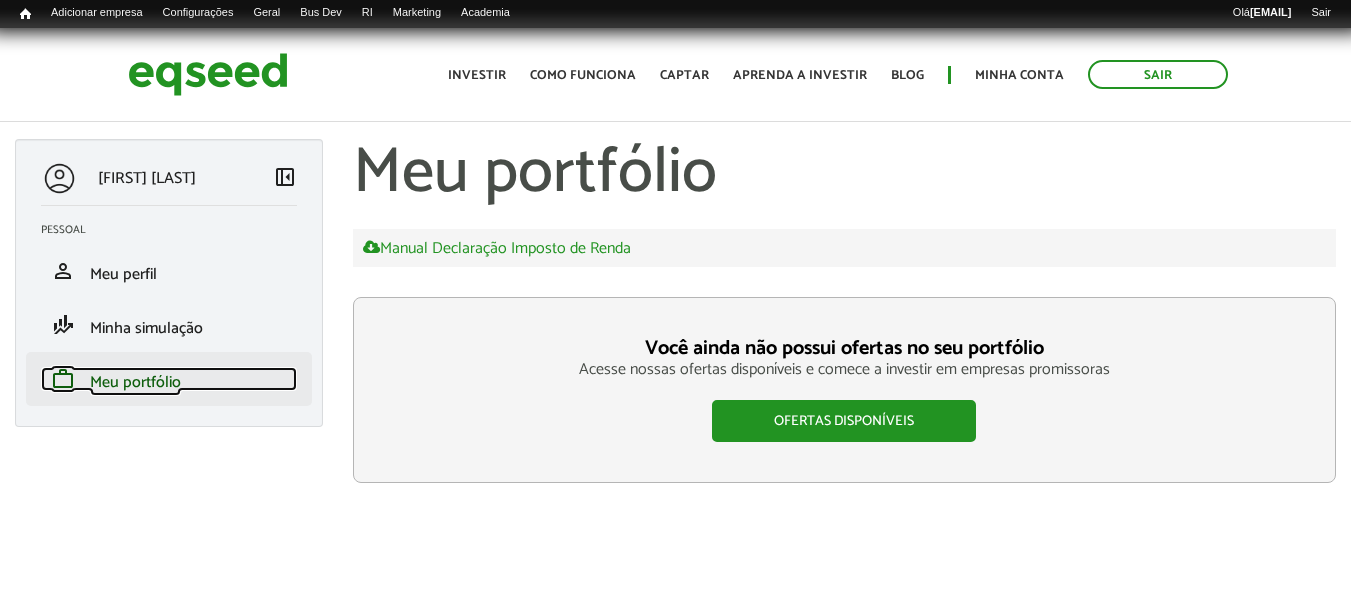 click on "work Meu portfólio" at bounding box center (169, 379) 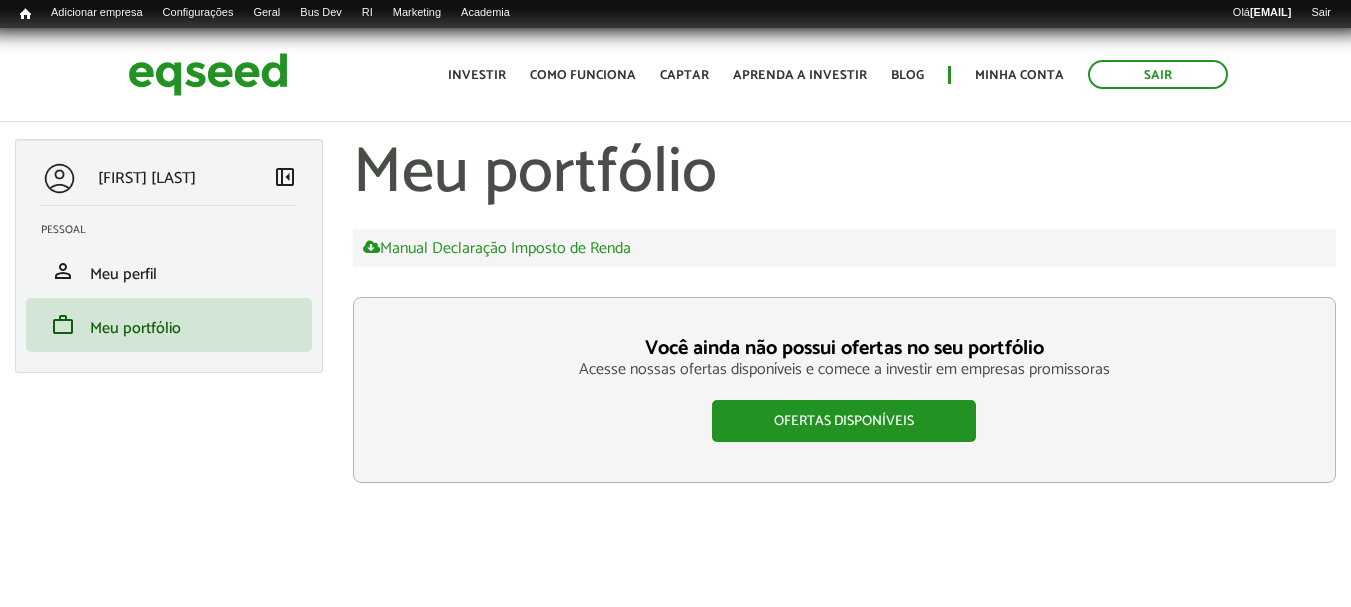 scroll, scrollTop: 0, scrollLeft: 0, axis: both 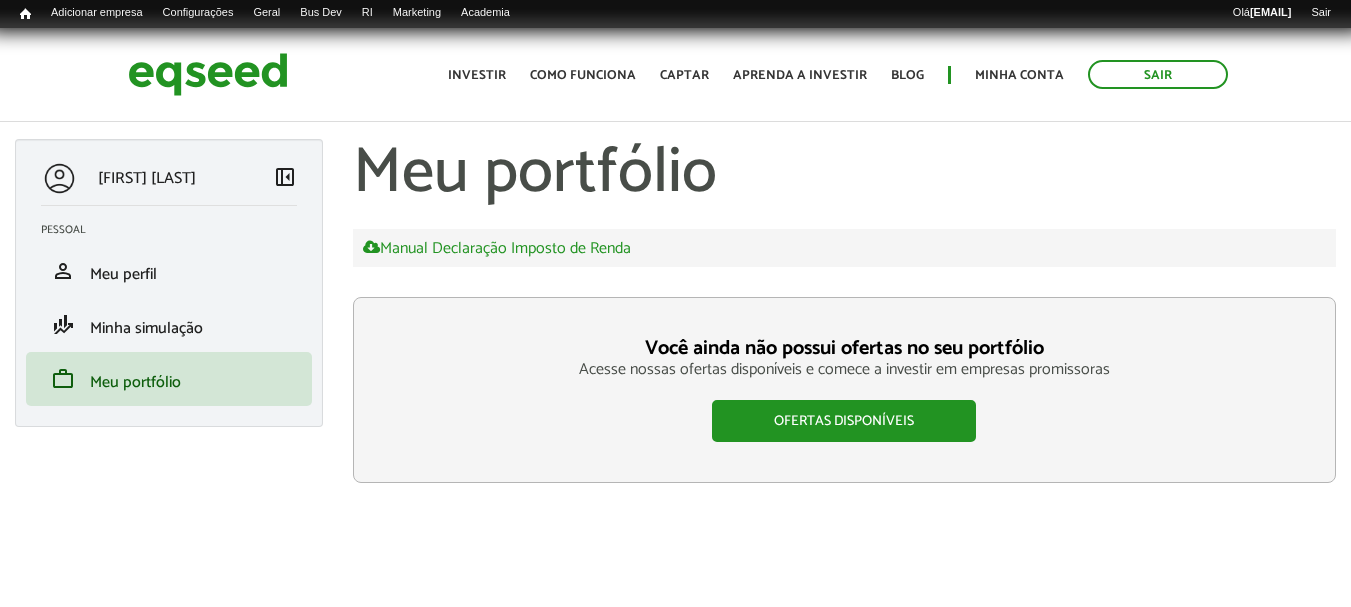 click on "Ana Viana
left_panel_close
Pessoal
person Meu perfil
finance_mode Minha simulação
work Meu portfólio
Meu portfólio
Manual Declaração Imposto de Renda Você ainda não possui ofertas no seu portfólio Acesse nossas ofertas disponíveis e comece a investir em empresas promissoras
Ofertas disponíveis
Voltar" at bounding box center (675, 349) 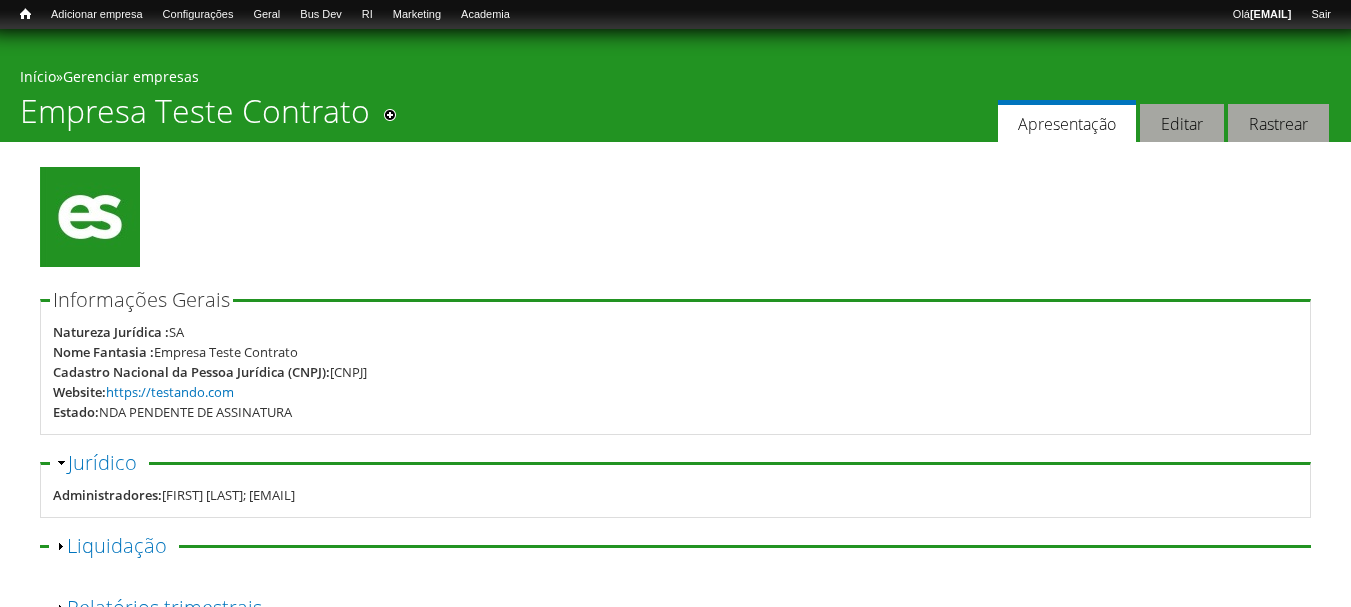 scroll, scrollTop: 0, scrollLeft: 0, axis: both 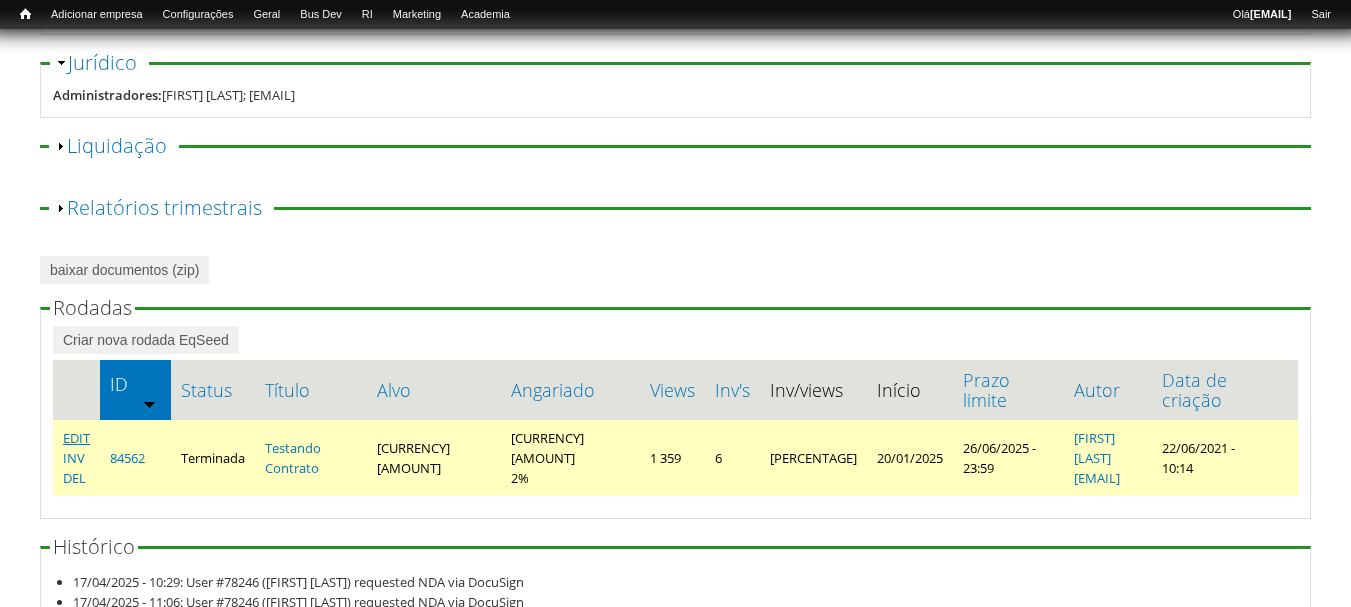 click on "EDIT" at bounding box center (76, 438) 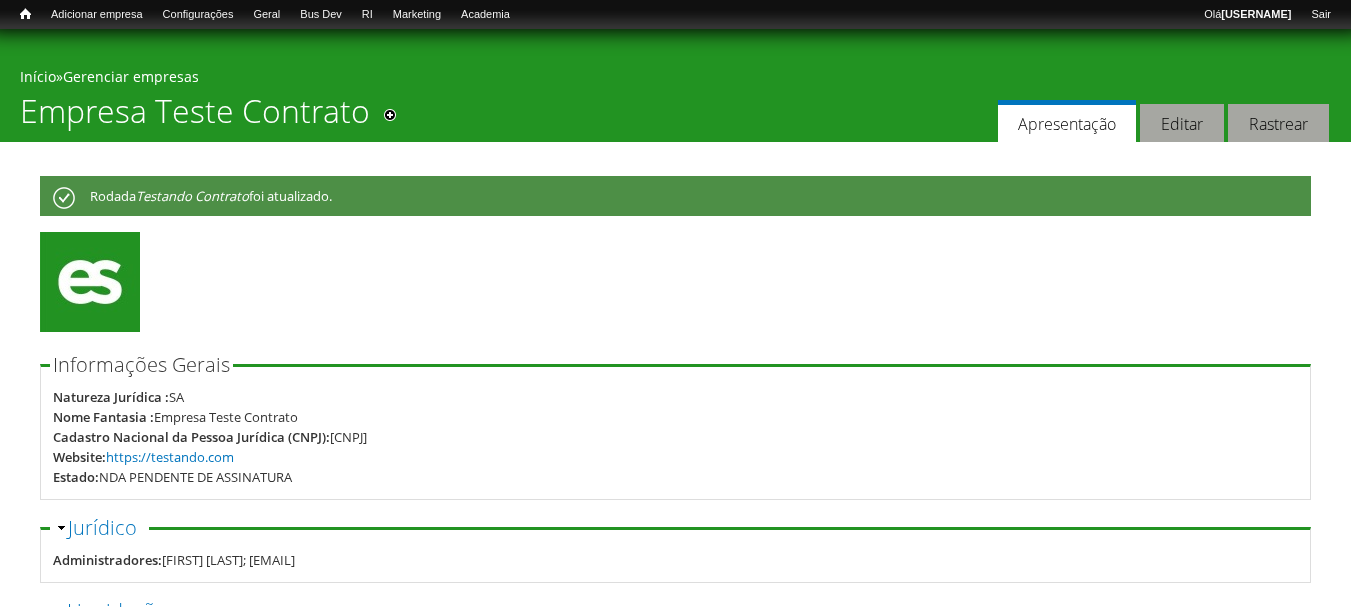 scroll, scrollTop: 0, scrollLeft: 0, axis: both 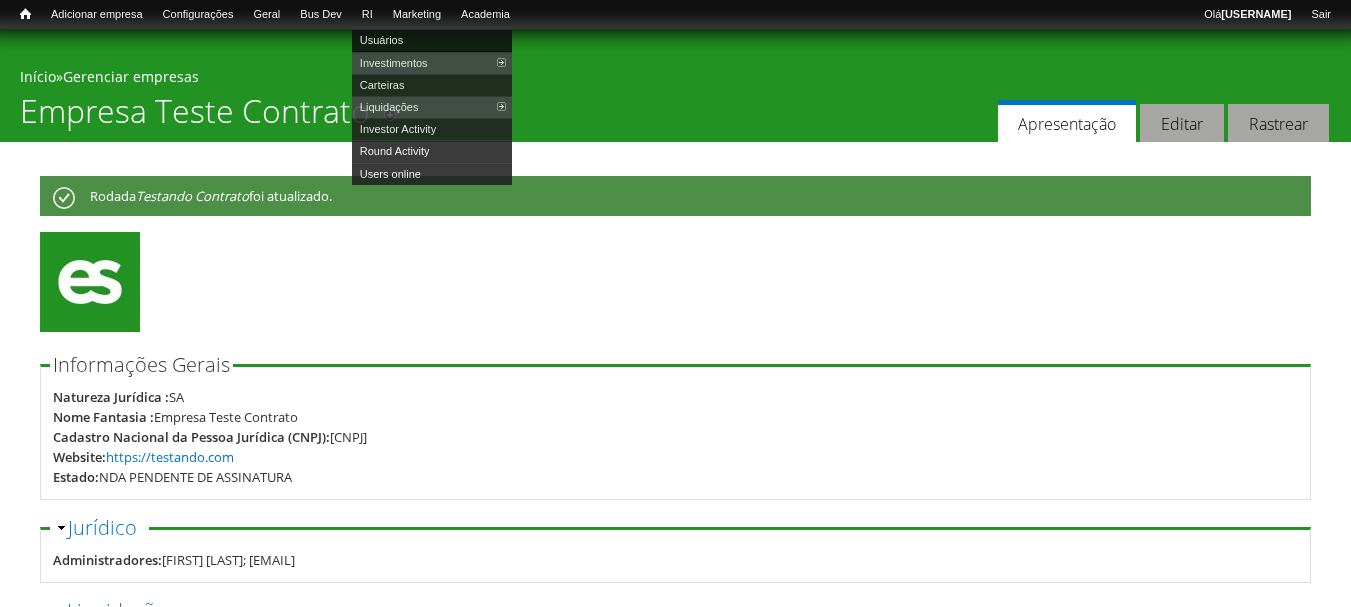 click on "Usuários" at bounding box center [432, 40] 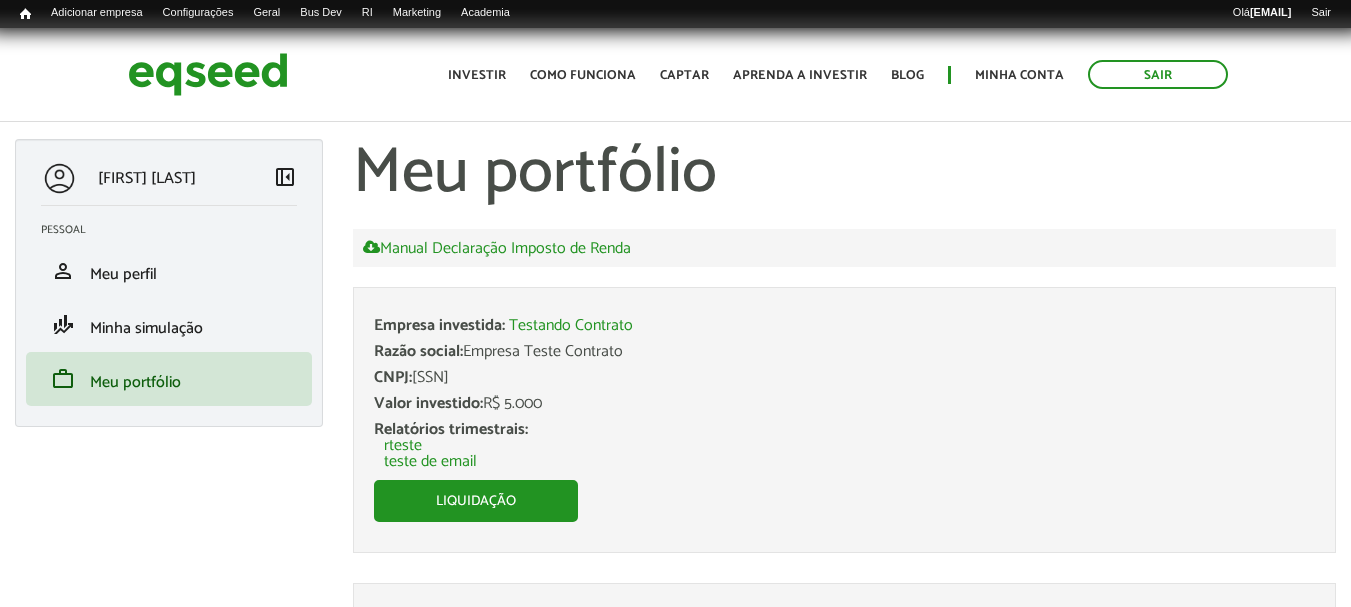 scroll, scrollTop: 0, scrollLeft: 0, axis: both 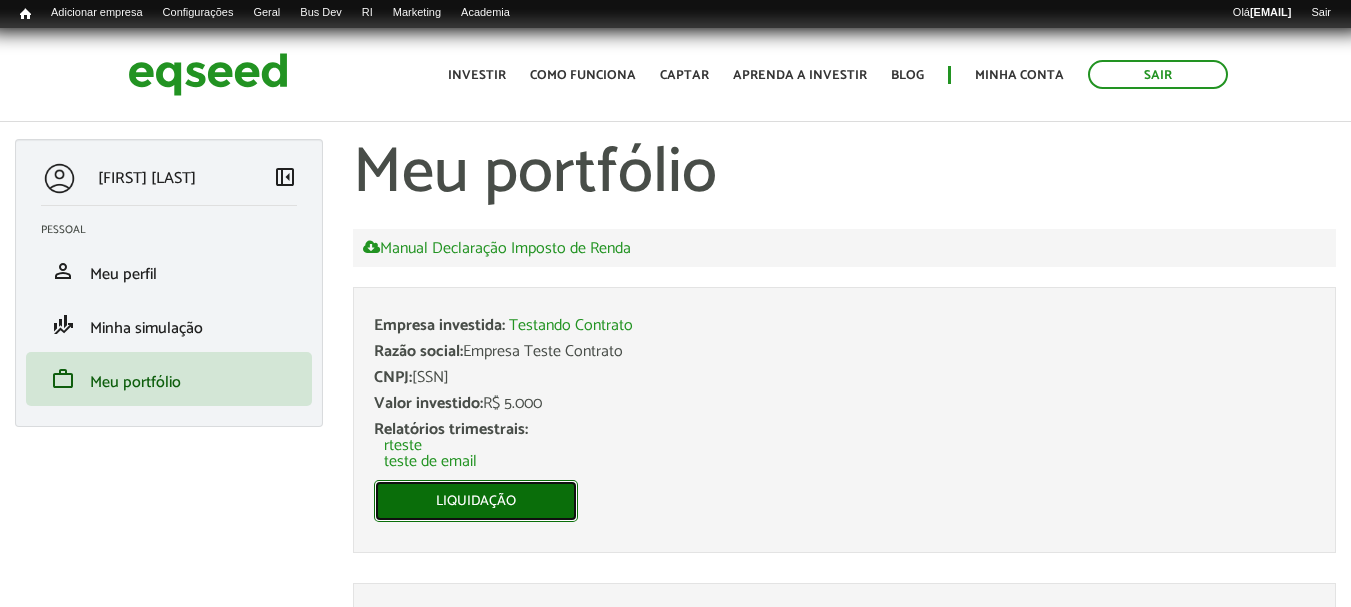 click on "Liquidação" at bounding box center (476, 501) 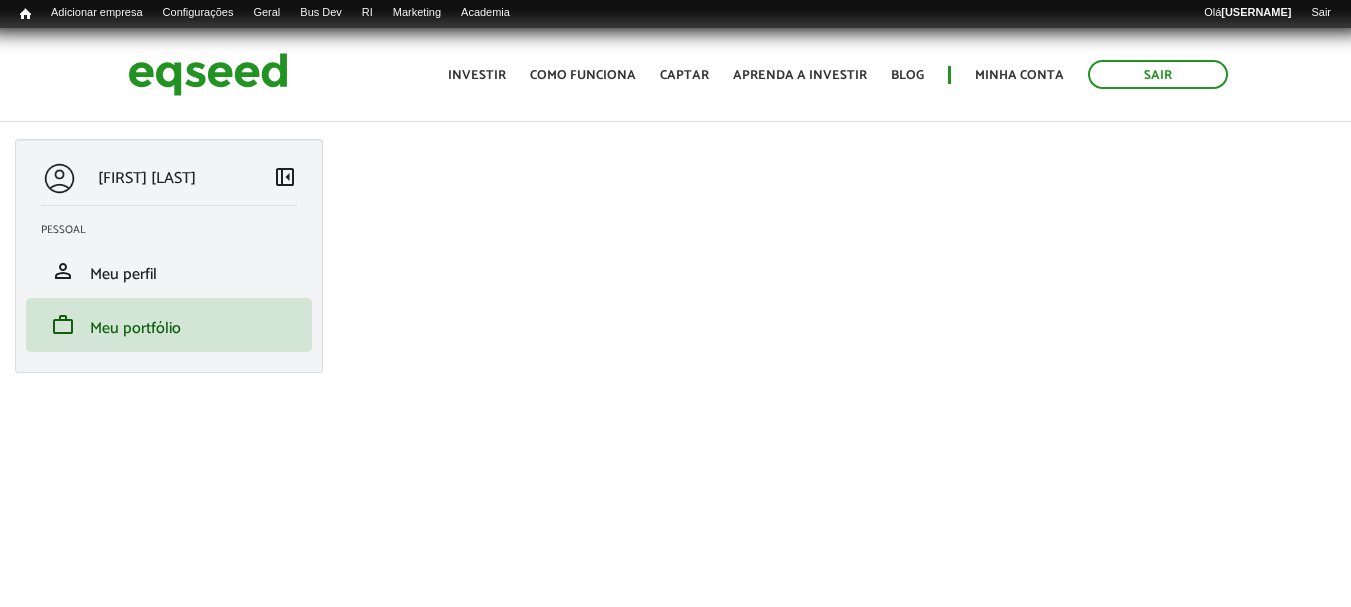 scroll, scrollTop: 0, scrollLeft: 0, axis: both 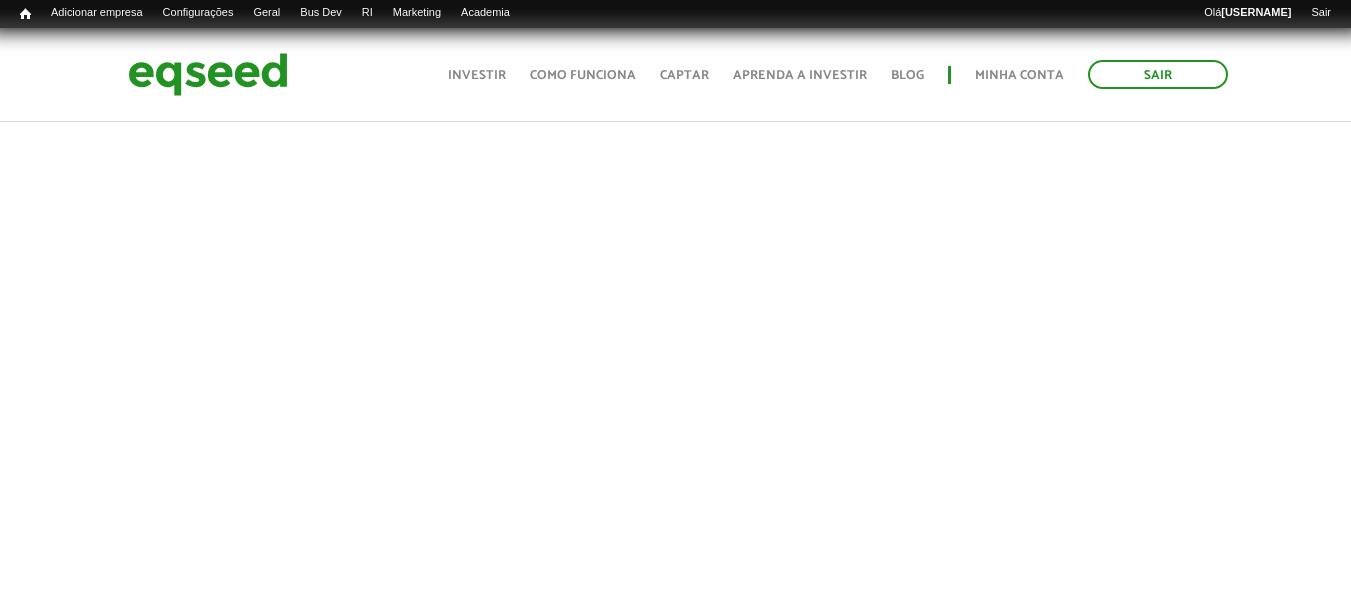 click on "[USERNAME]
left_panel_close
Pessoal
person Meu perfil
finance_mode Minha simulação
work Meu portfólio
Liquidação
Voltar" at bounding box center [675, 1066] 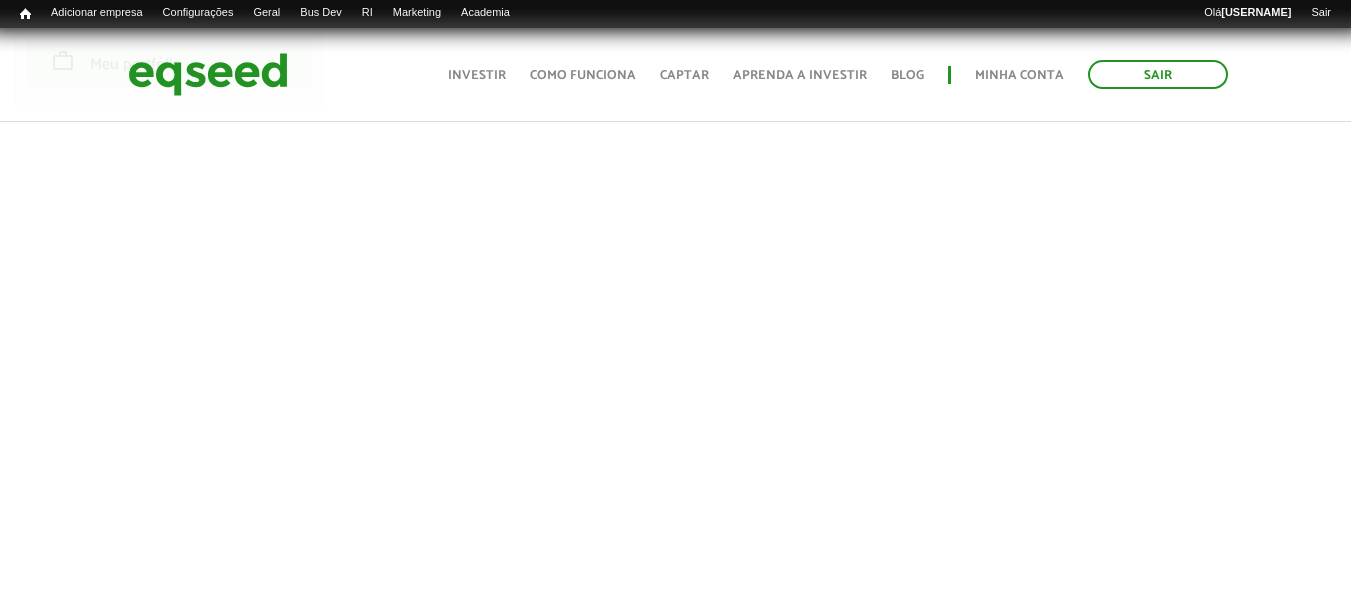 scroll, scrollTop: 400, scrollLeft: 0, axis: vertical 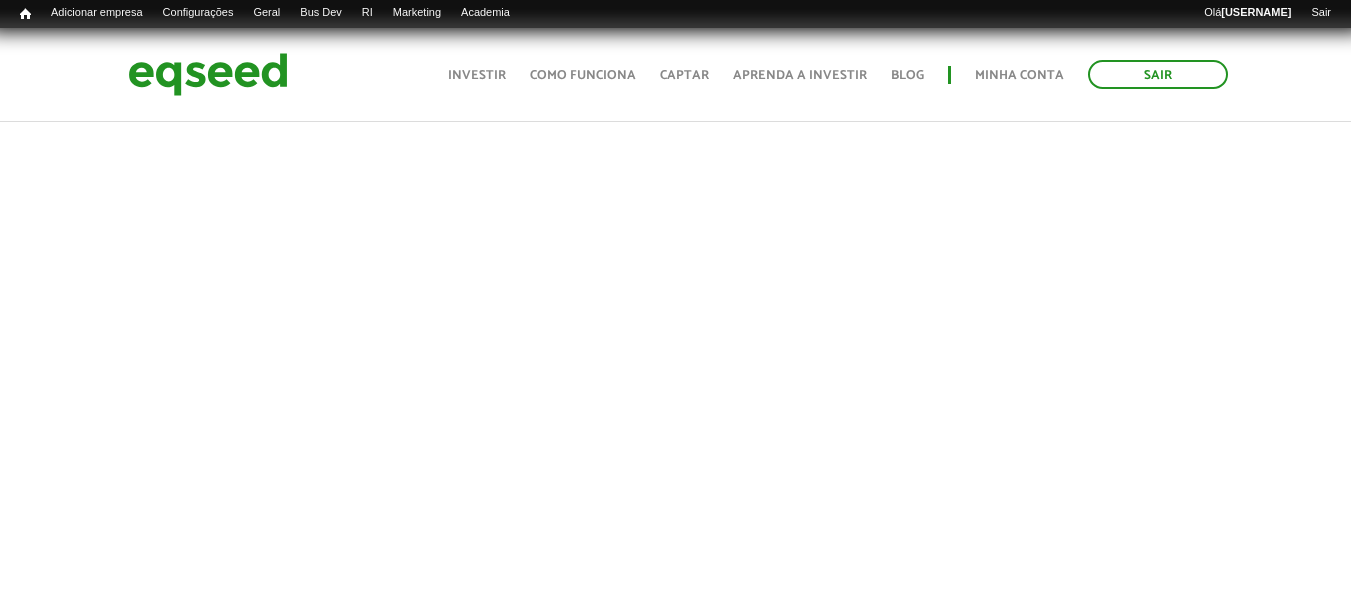drag, startPoint x: 0, startPoint y: 293, endPoint x: 0, endPoint y: 282, distance: 11 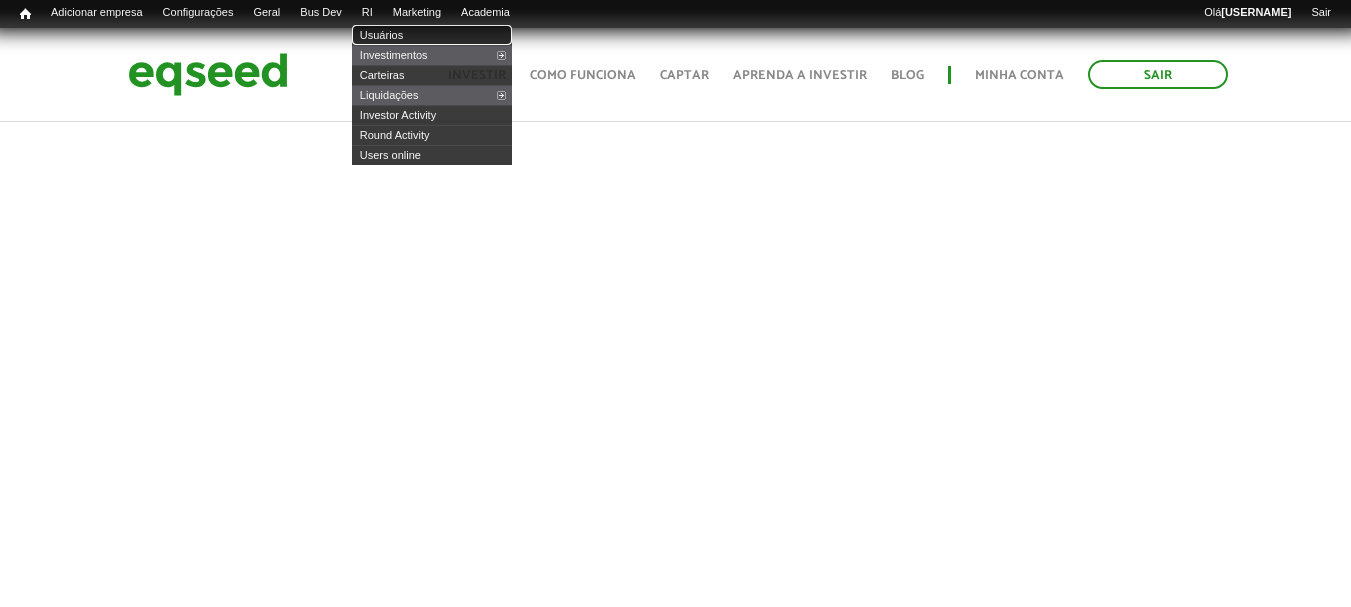 click on "Usuários" at bounding box center (432, 35) 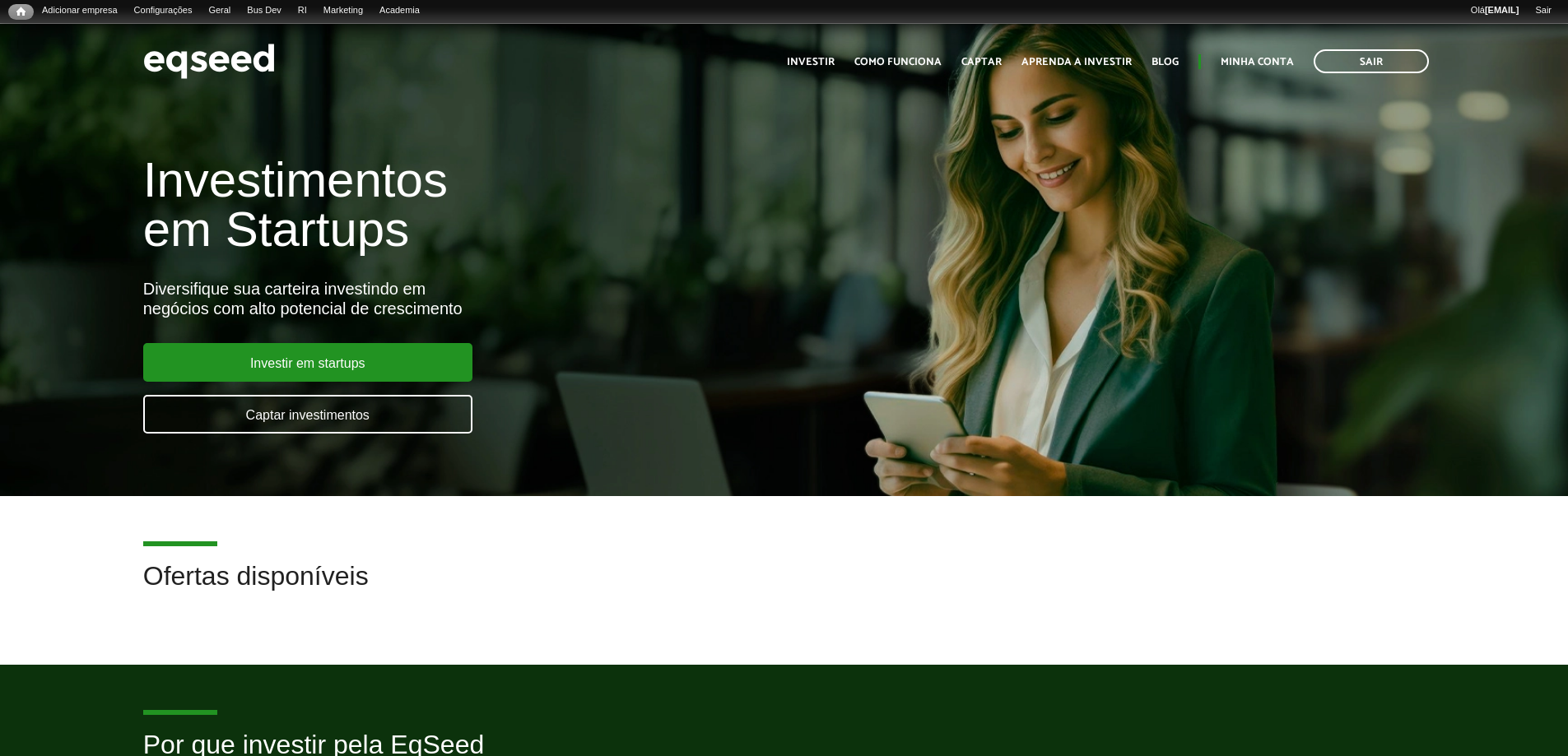 scroll, scrollTop: 0, scrollLeft: 0, axis: both 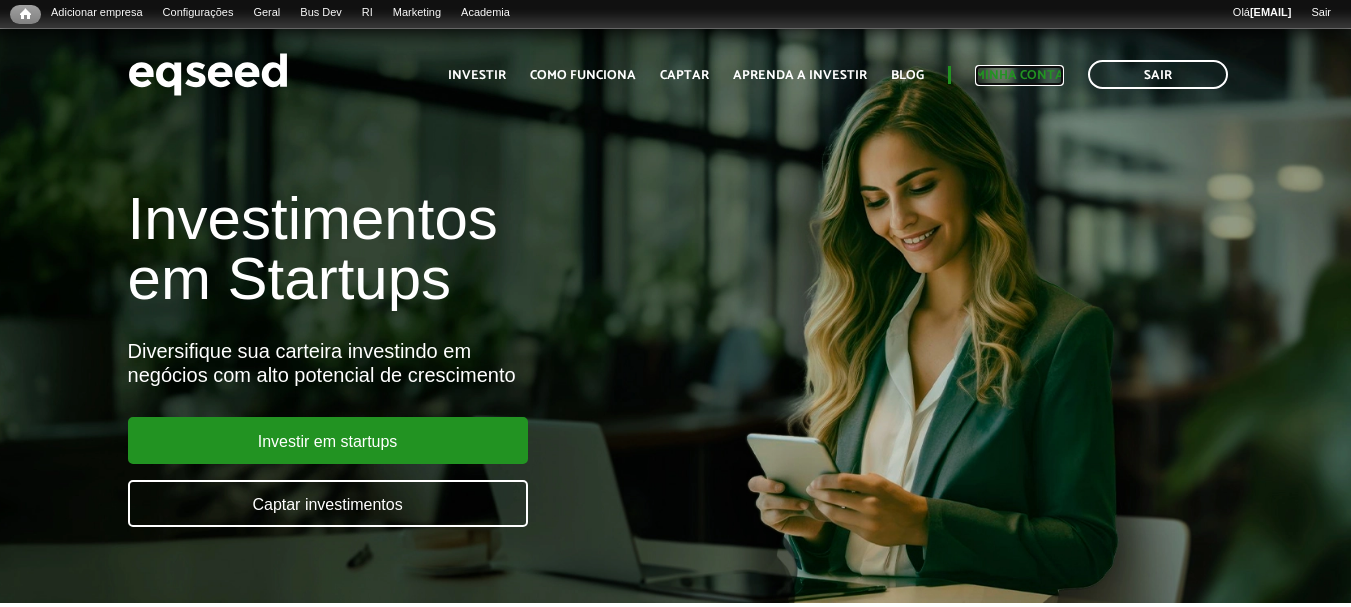 click on "Minha conta" at bounding box center [1019, 75] 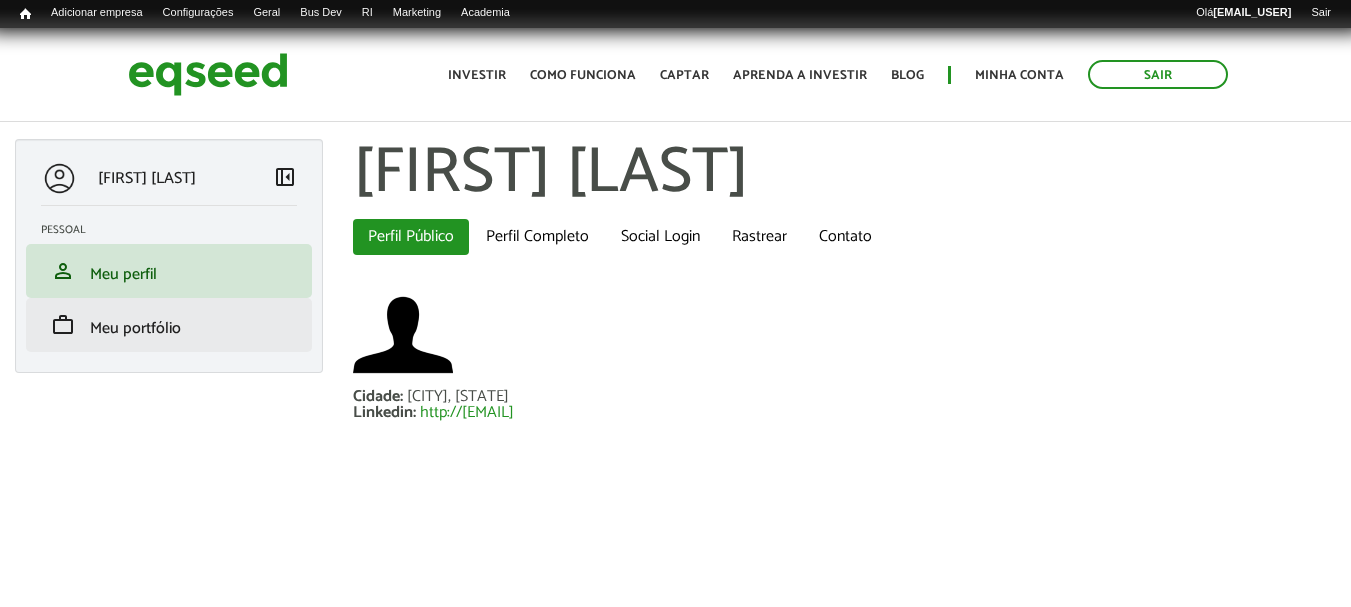 scroll, scrollTop: 0, scrollLeft: 0, axis: both 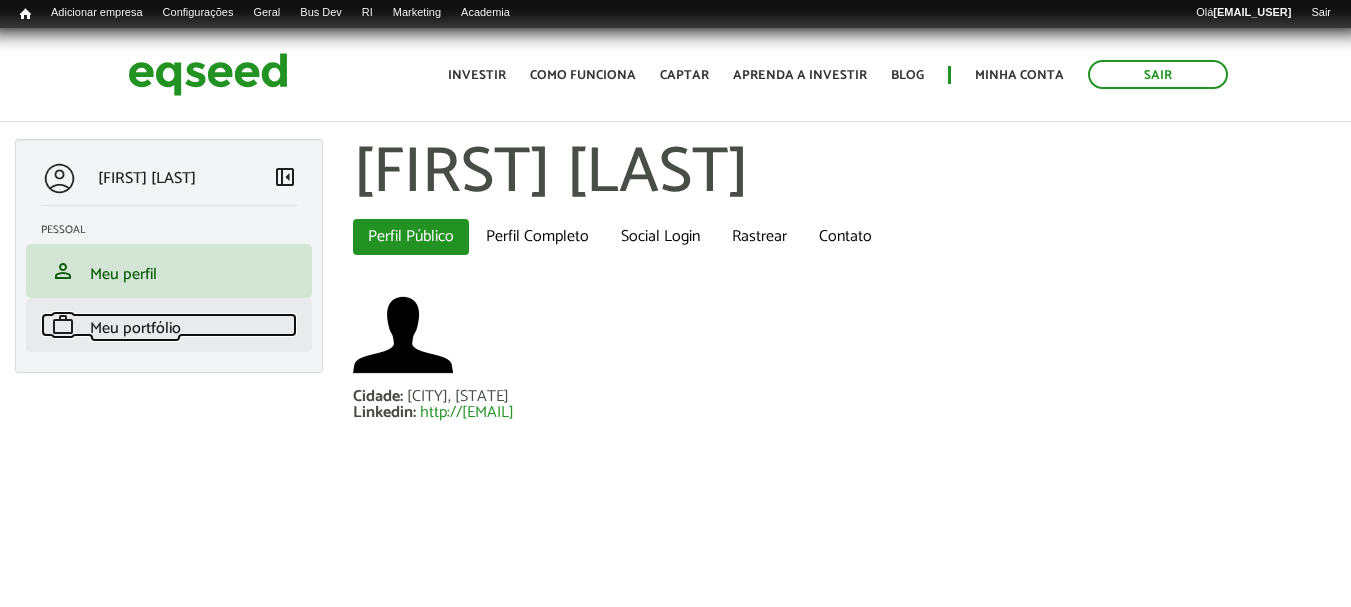 click on "work Meu portfólio" at bounding box center [169, 325] 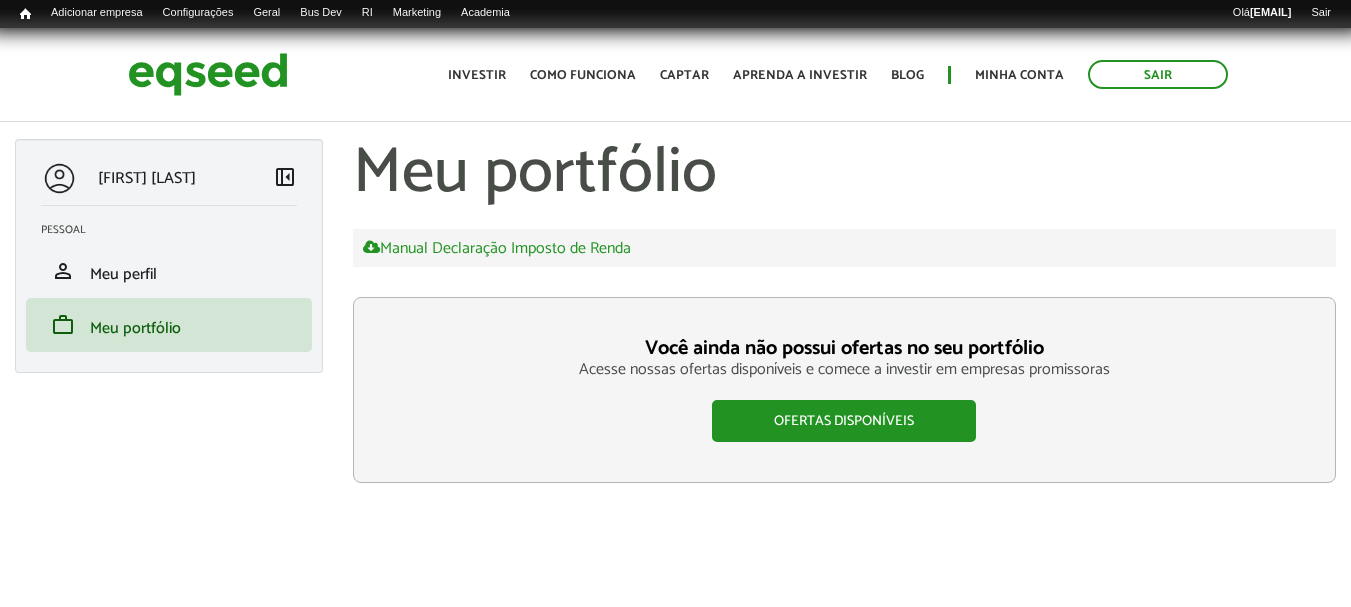 scroll, scrollTop: 0, scrollLeft: 0, axis: both 